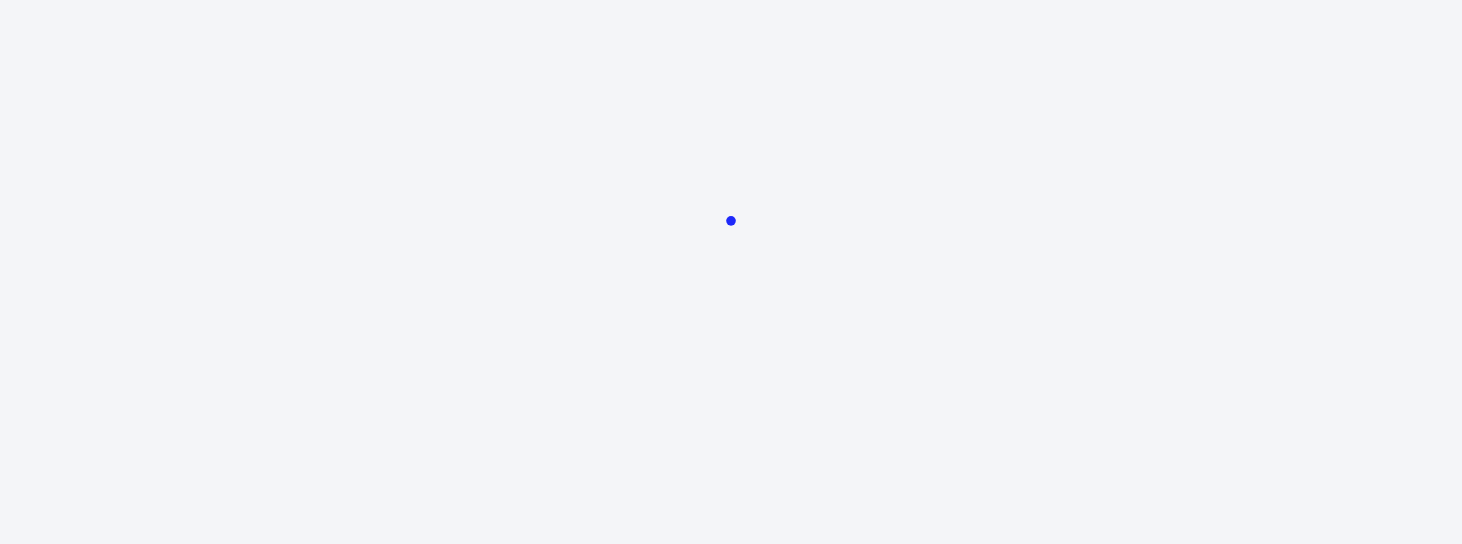 scroll, scrollTop: 0, scrollLeft: 0, axis: both 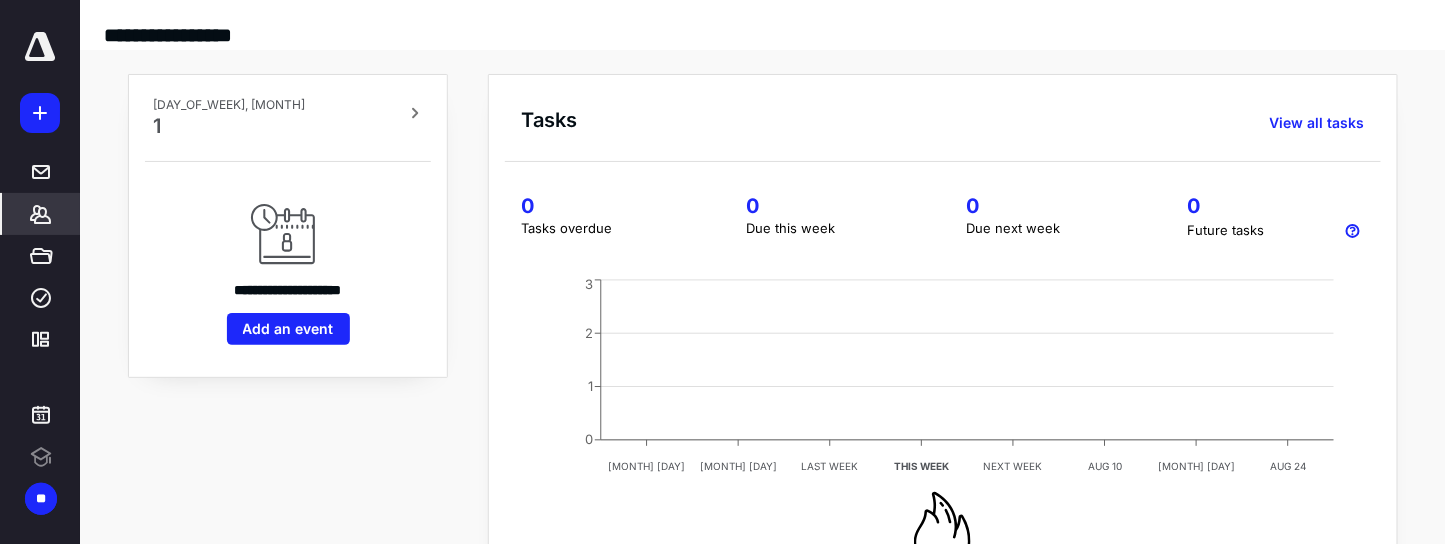 click 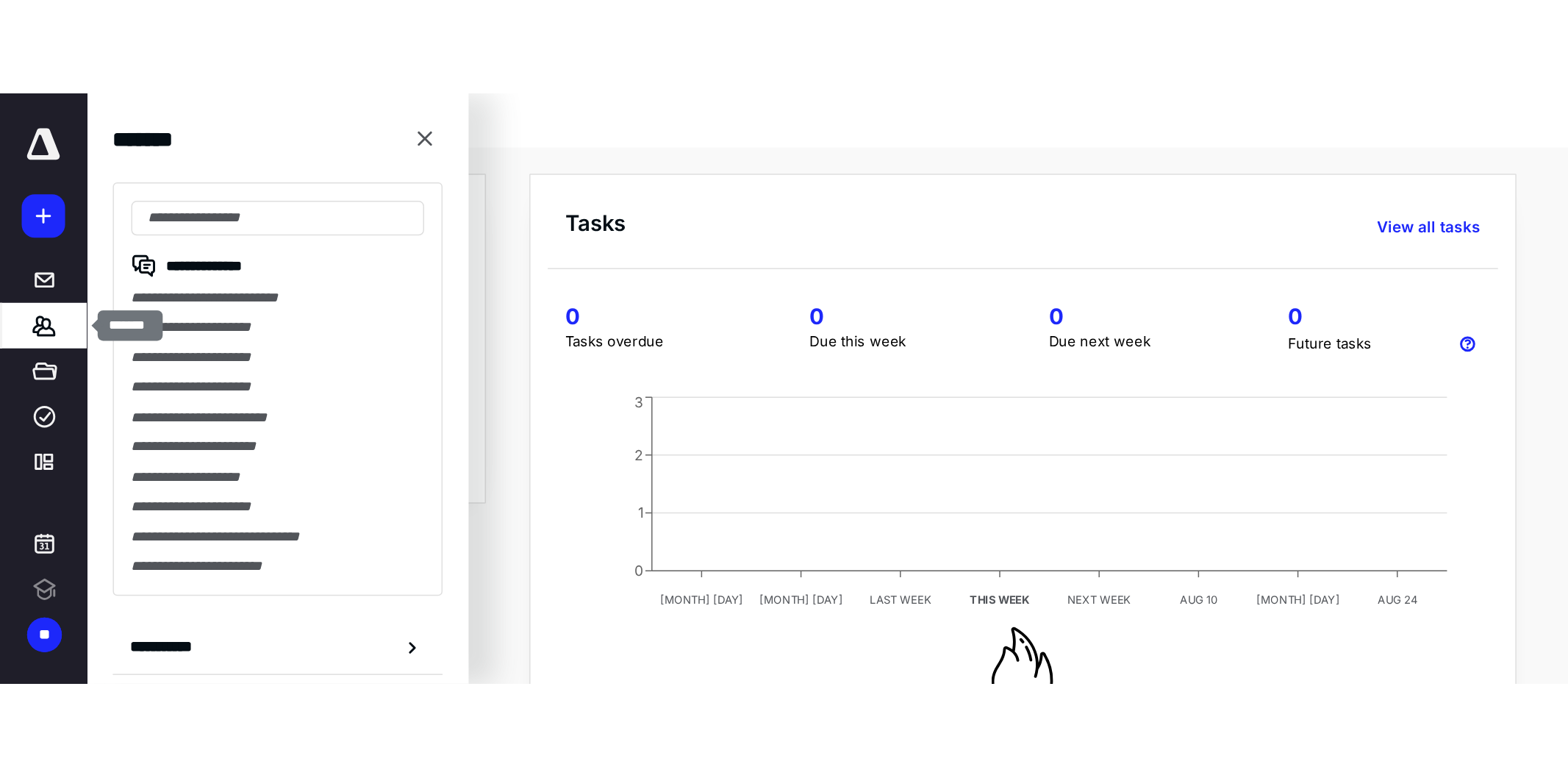 scroll, scrollTop: 0, scrollLeft: 0, axis: both 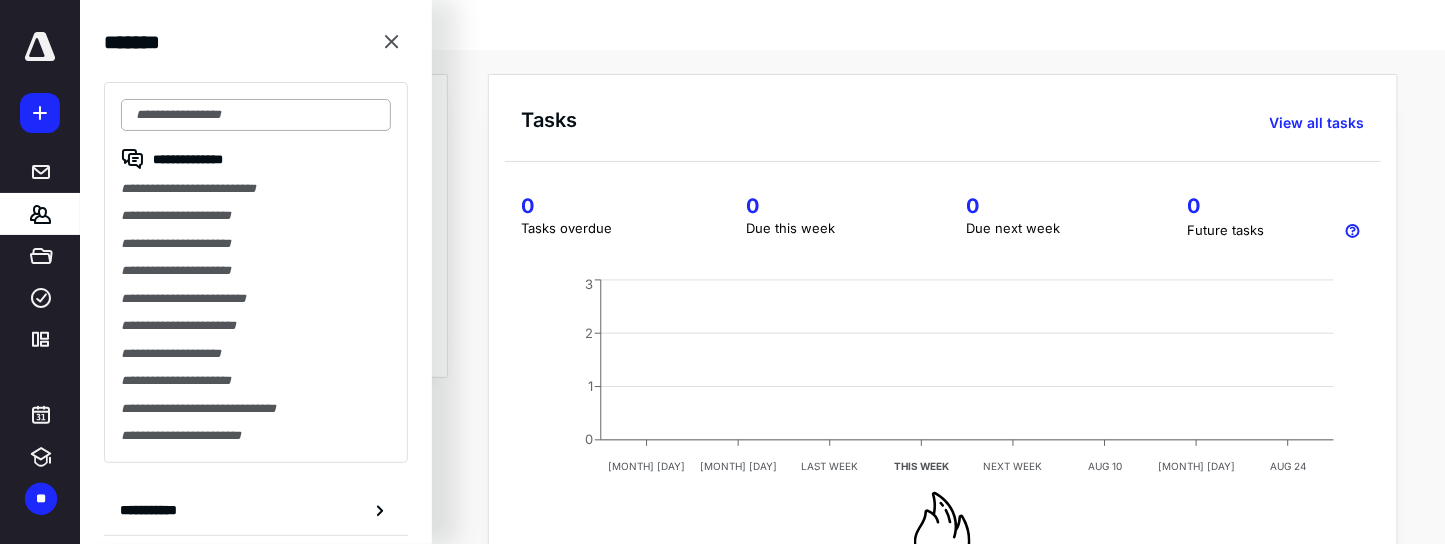 click at bounding box center (256, 115) 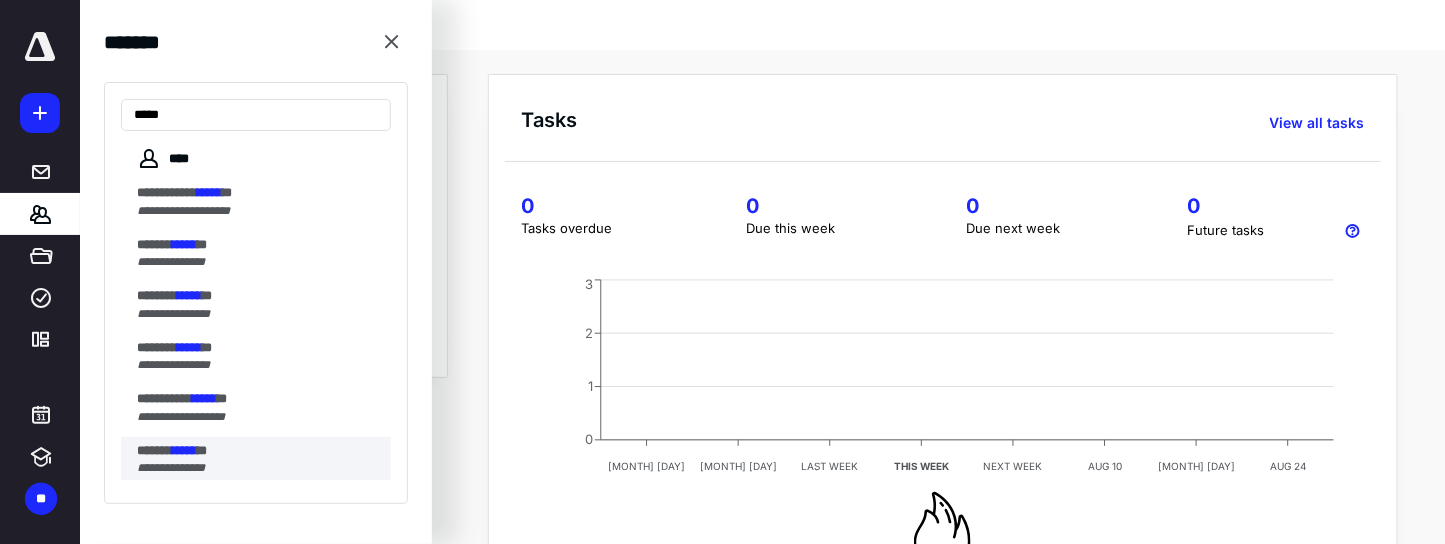 type on "*****" 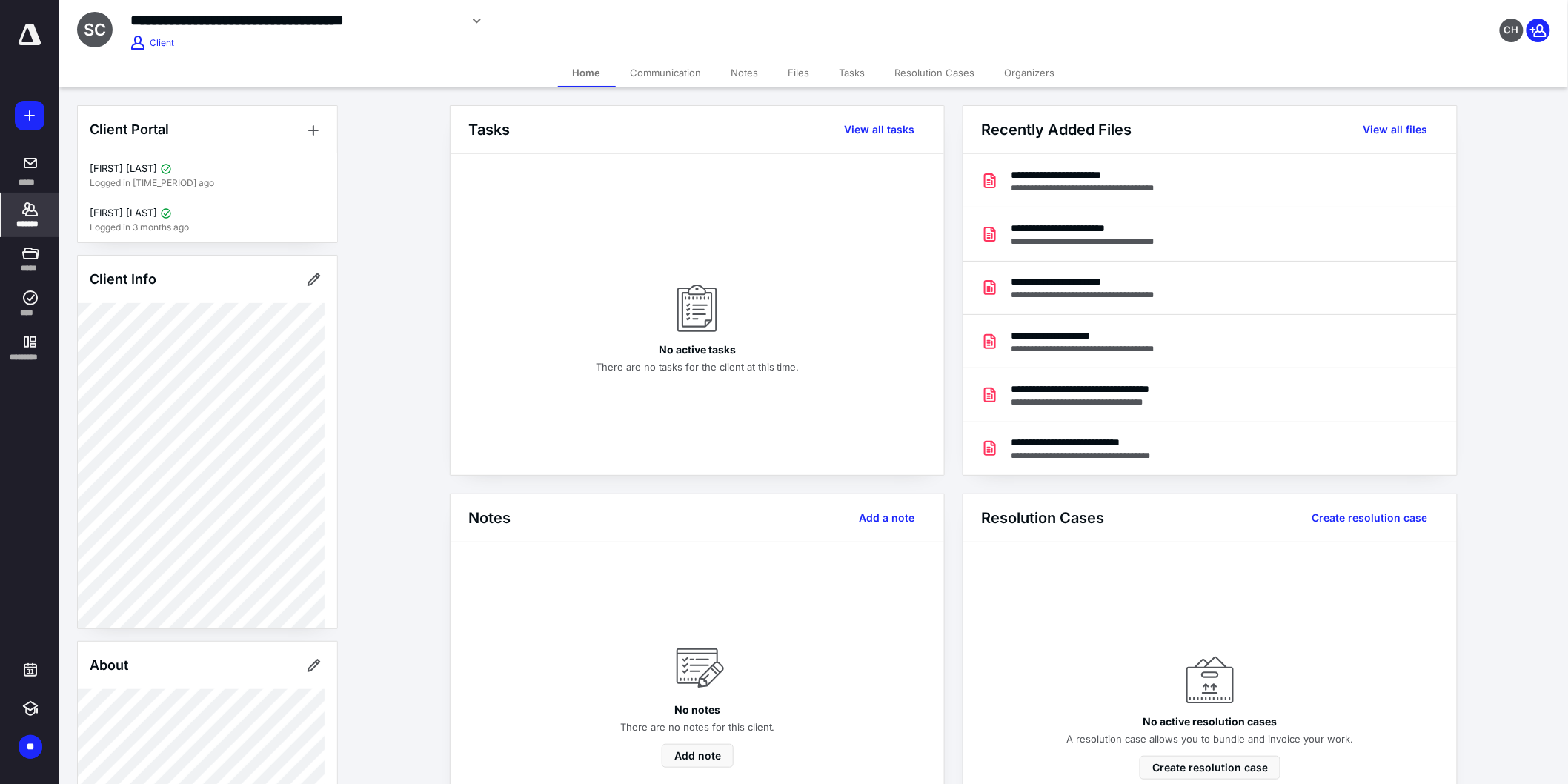 click on "Files" at bounding box center (799, 73) 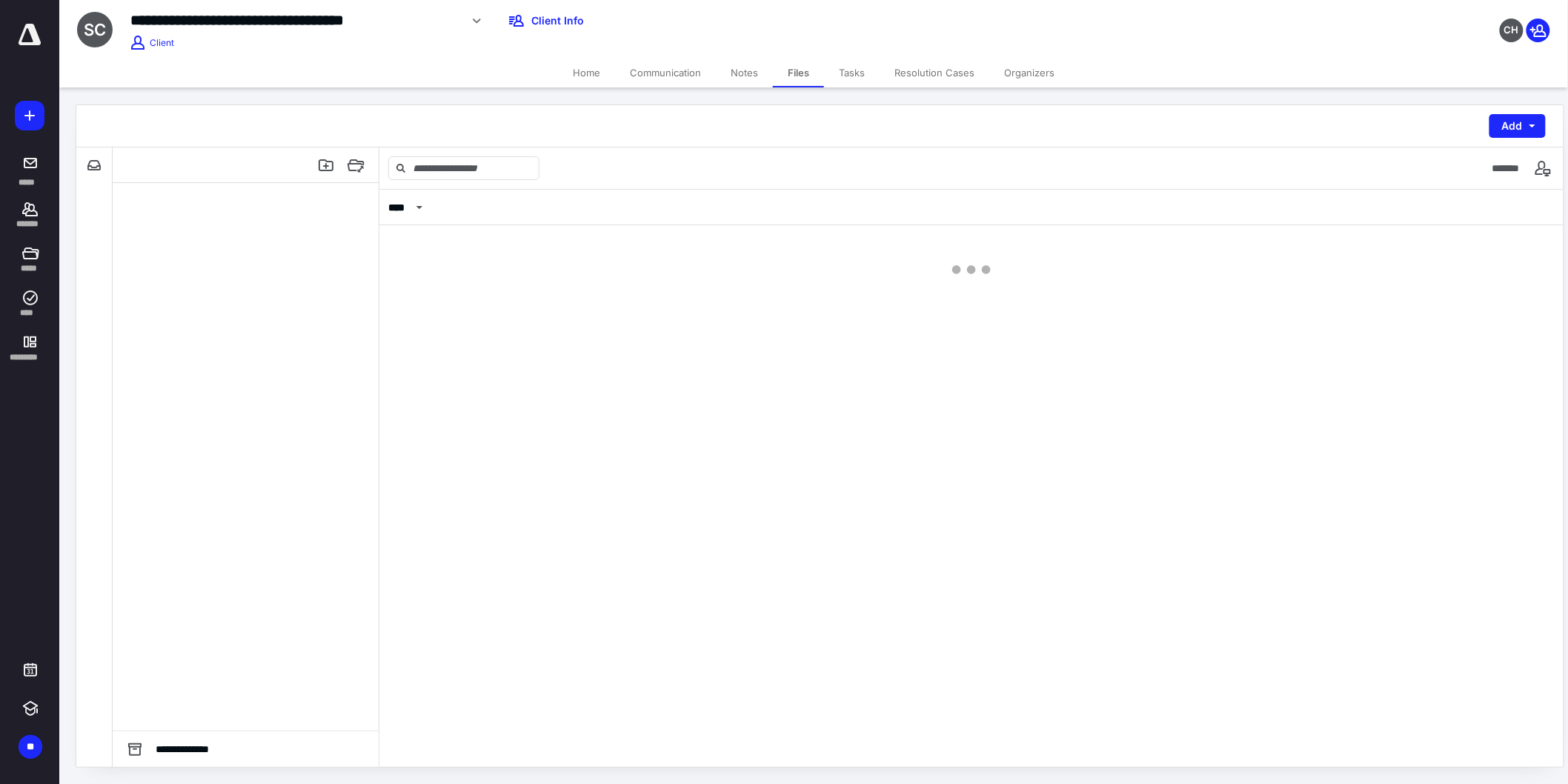 click on "Files" at bounding box center [798, 73] 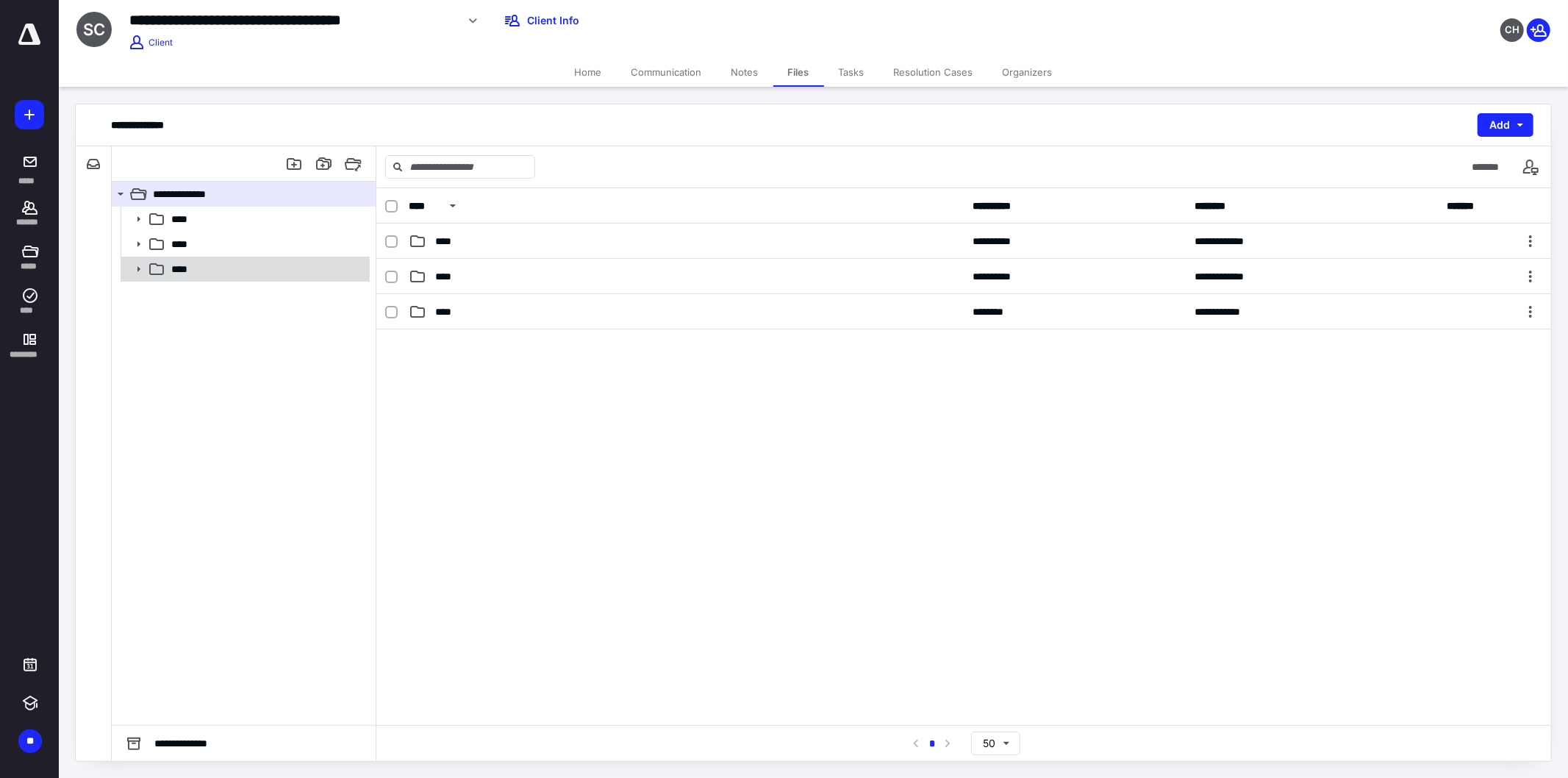 click on "****" at bounding box center (266, 269) 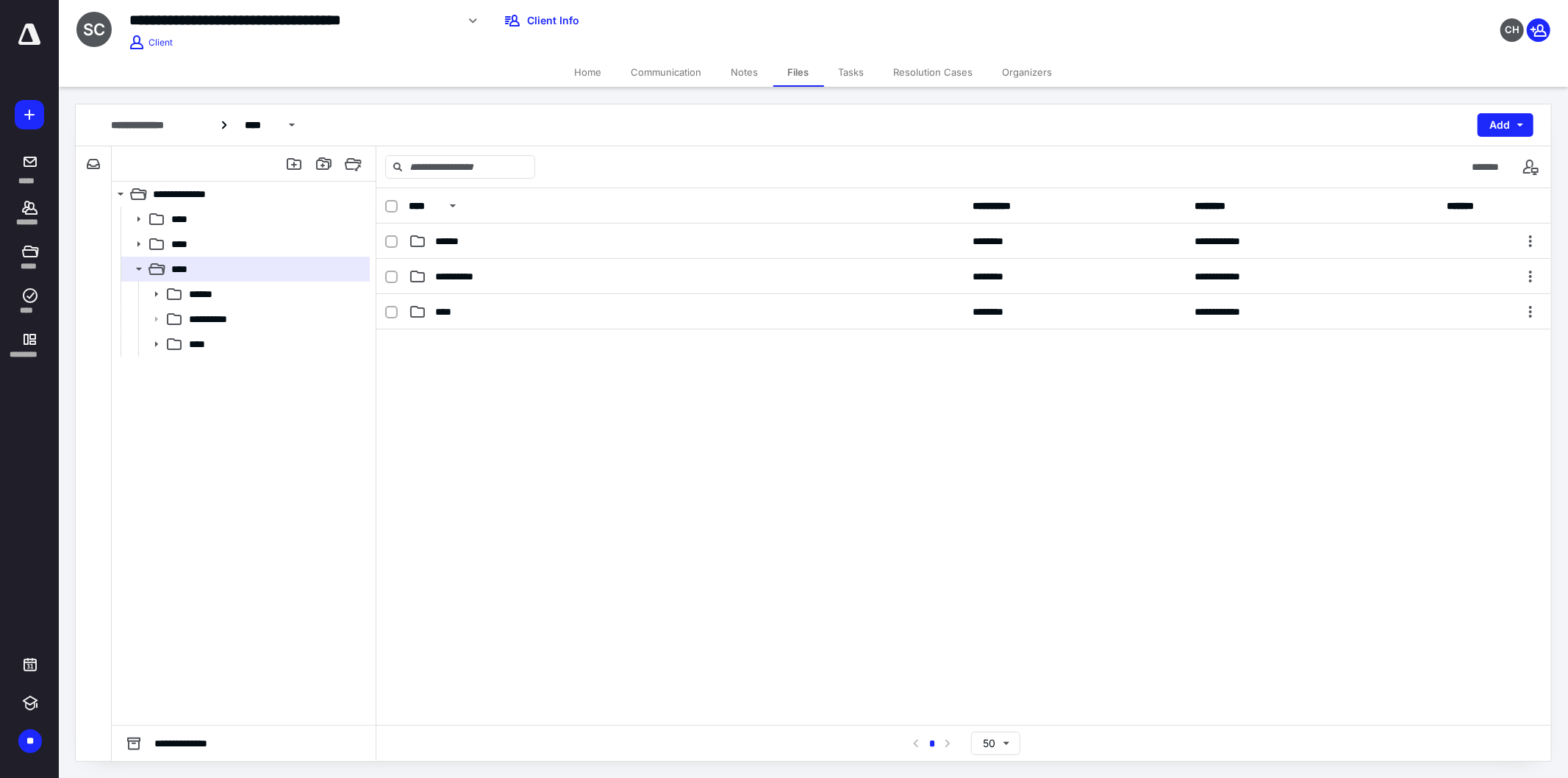 click on "****" at bounding box center [275, 344] 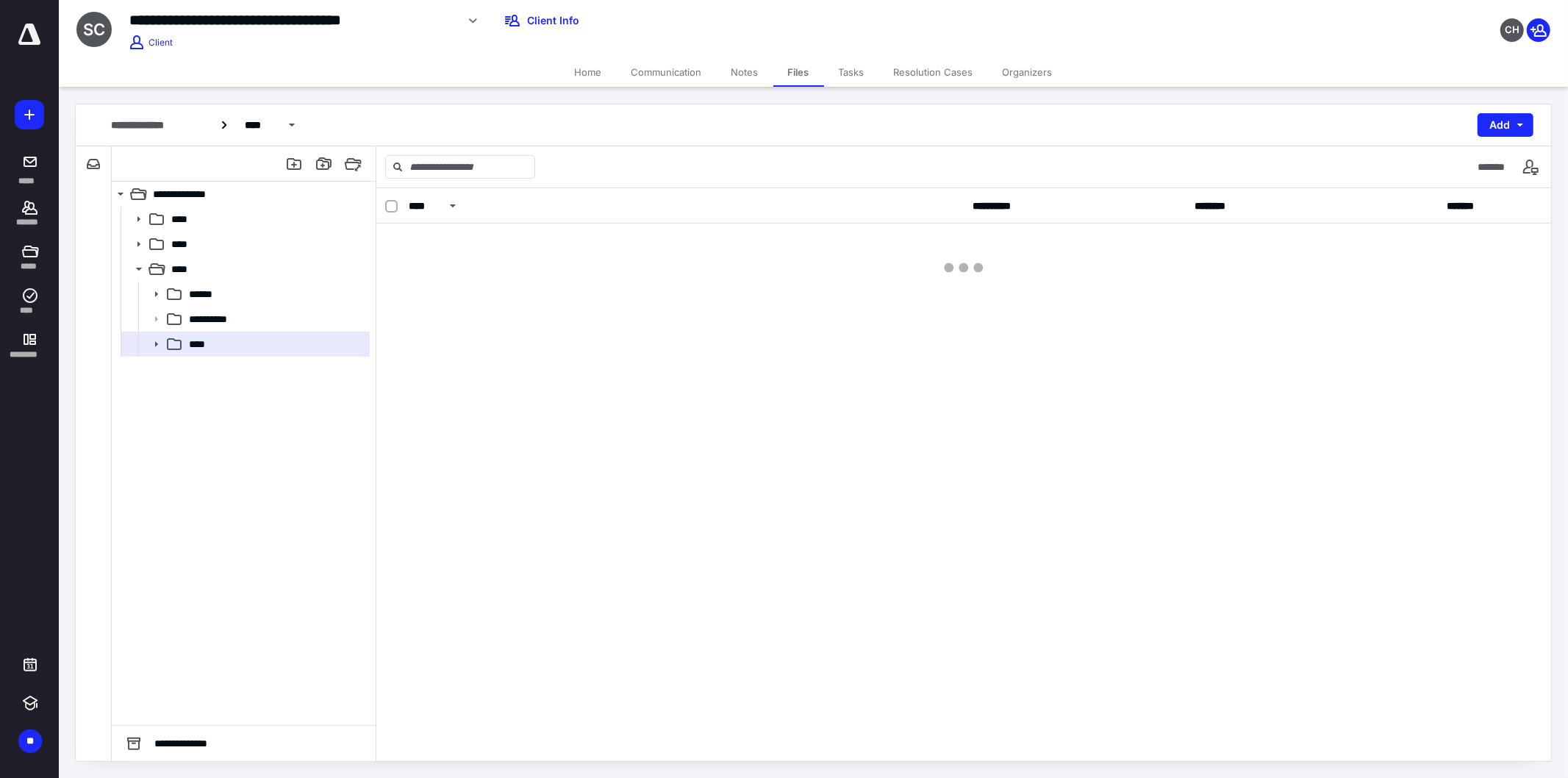 click on "****" at bounding box center (275, 344) 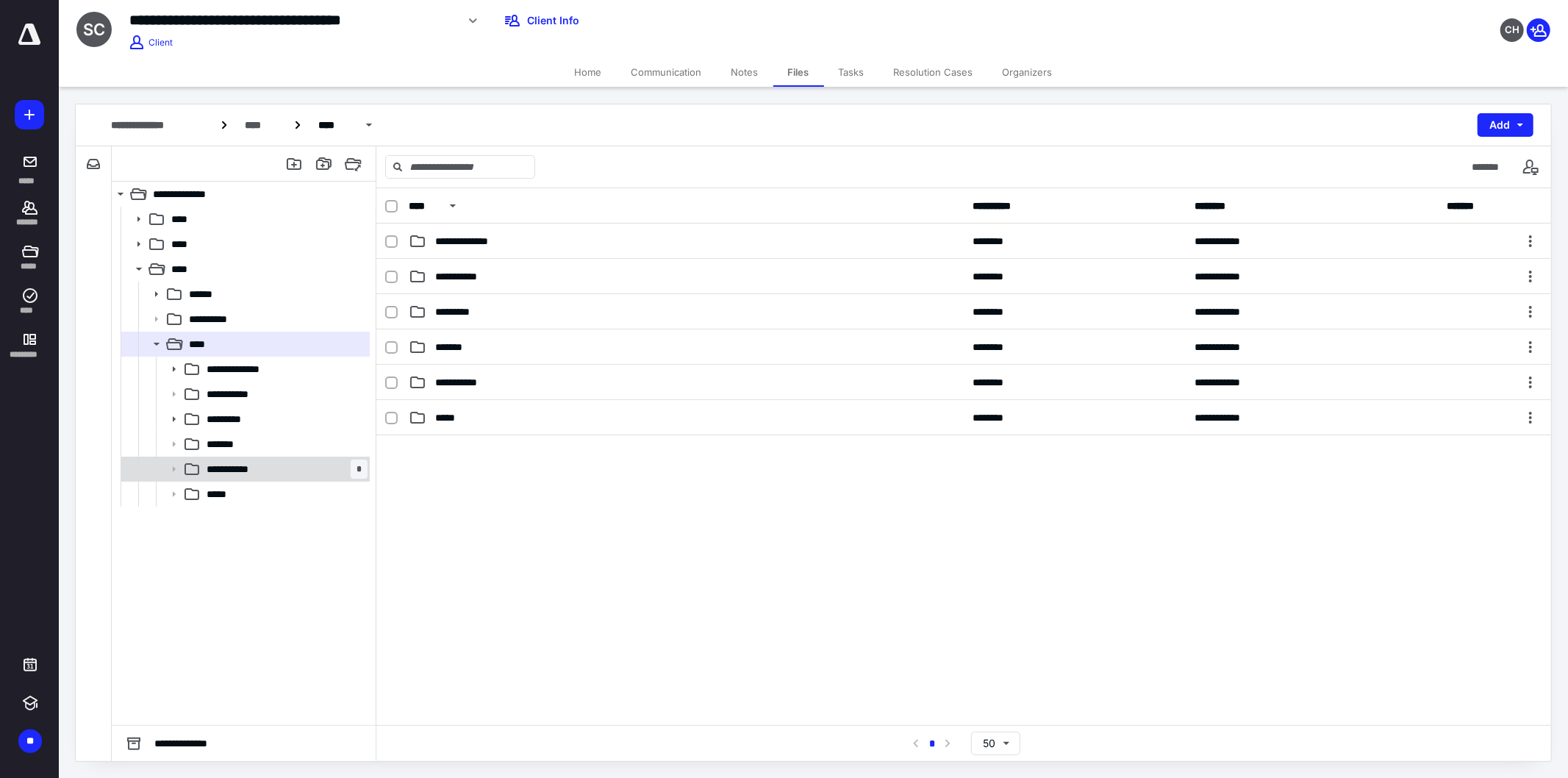 click on "**********" at bounding box center (284, 469) 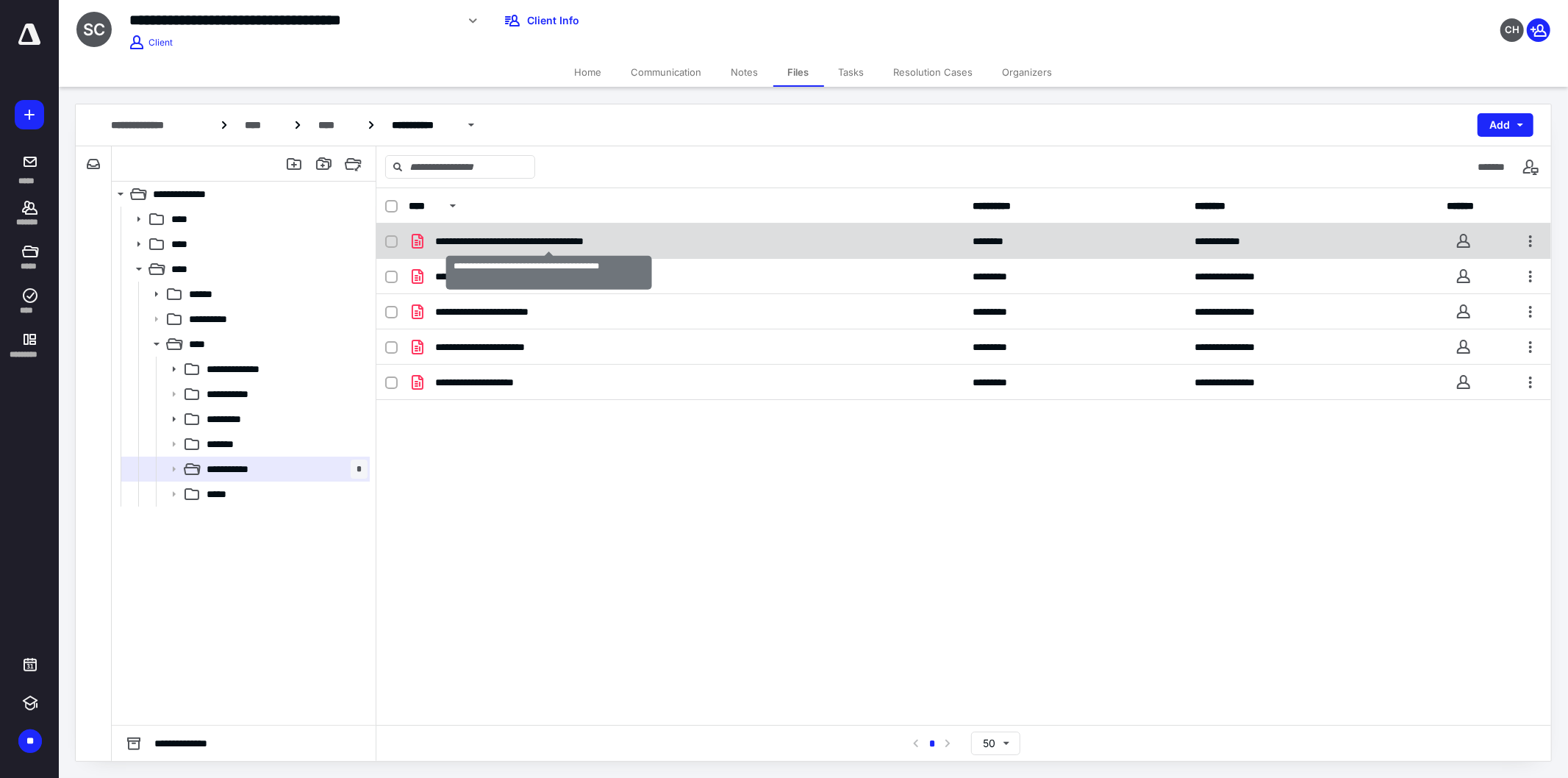 click on "**********" at bounding box center [549, 241] 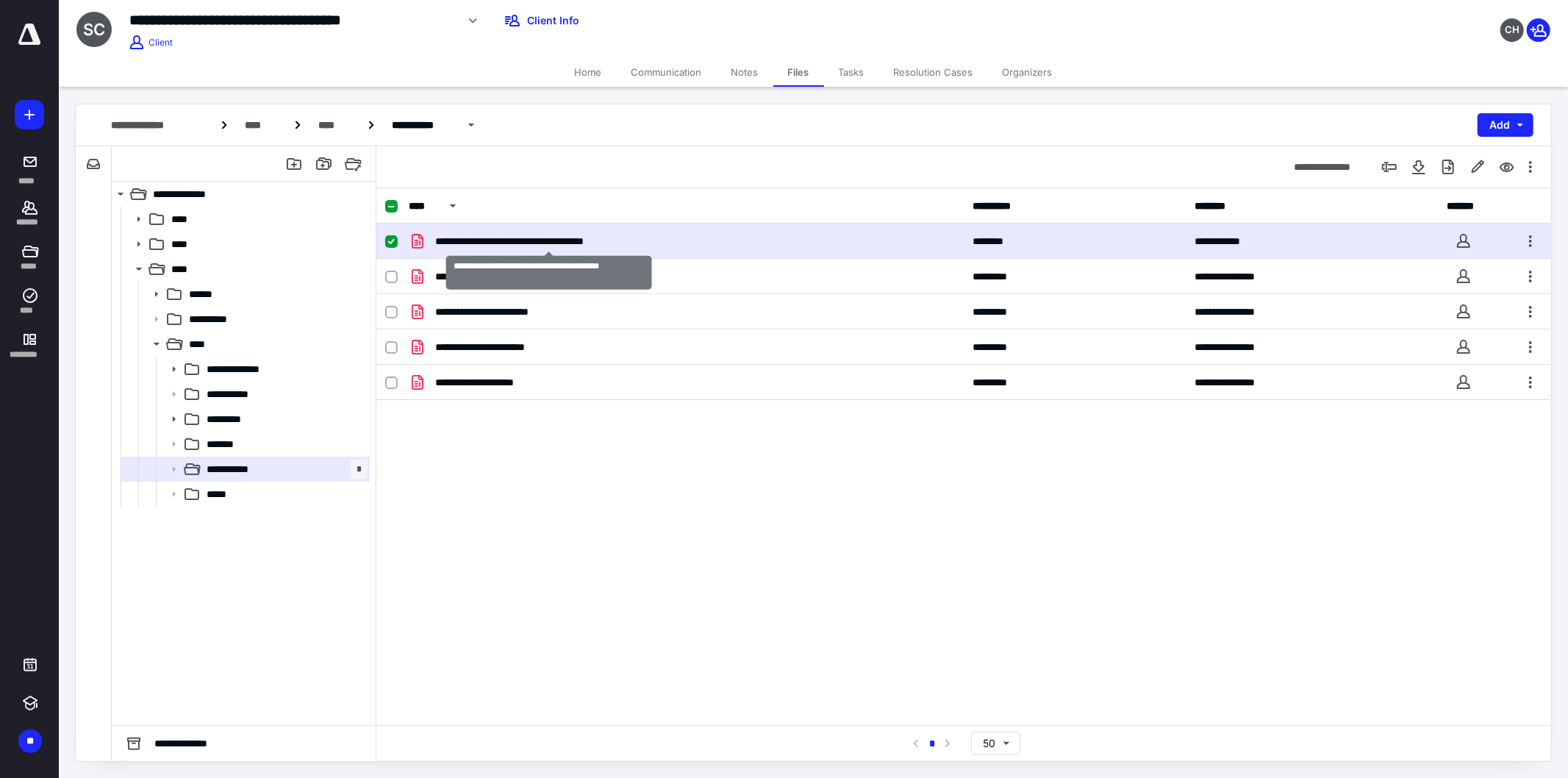 click on "**********" at bounding box center (549, 241) 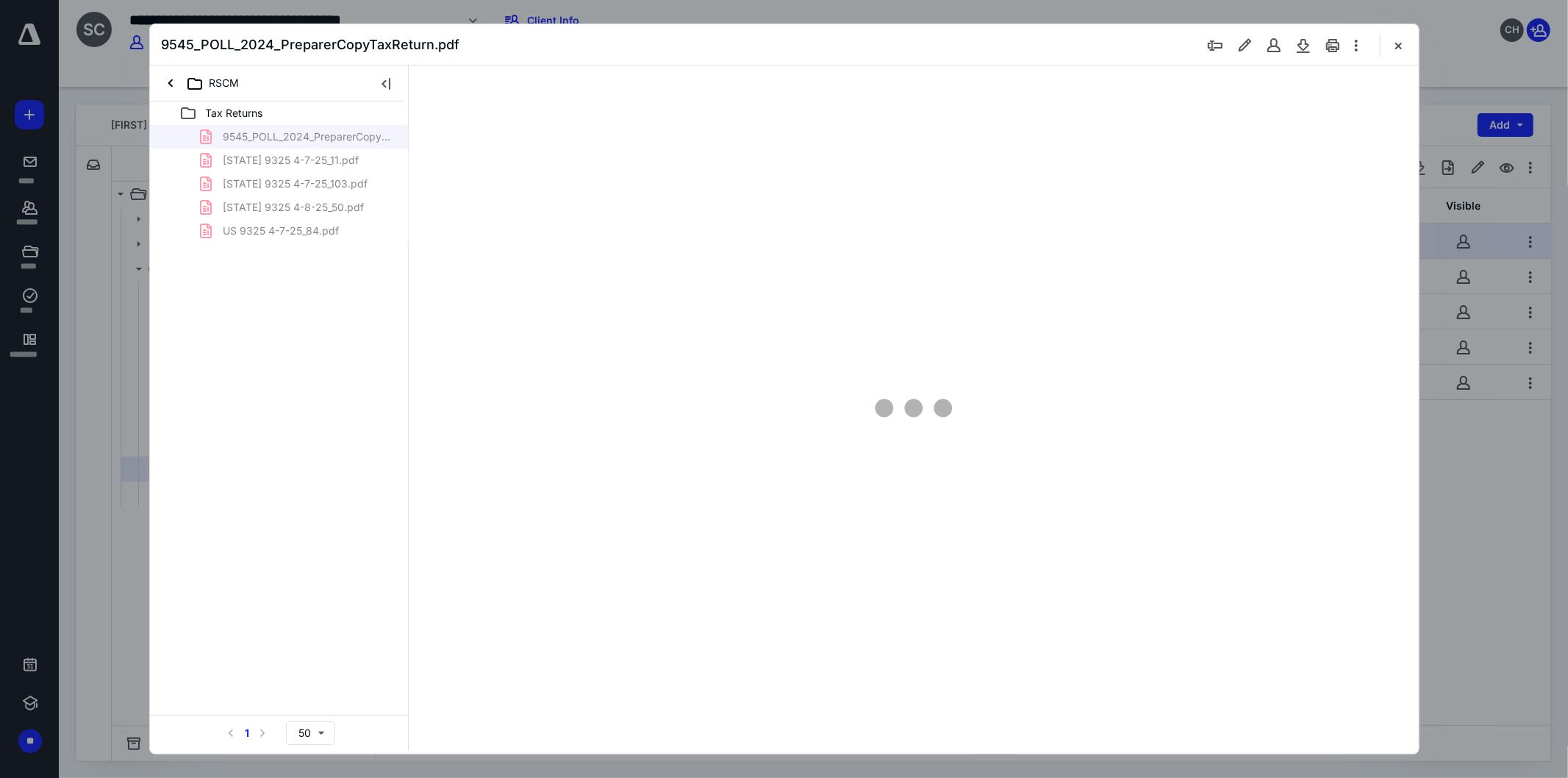 scroll, scrollTop: 0, scrollLeft: 0, axis: both 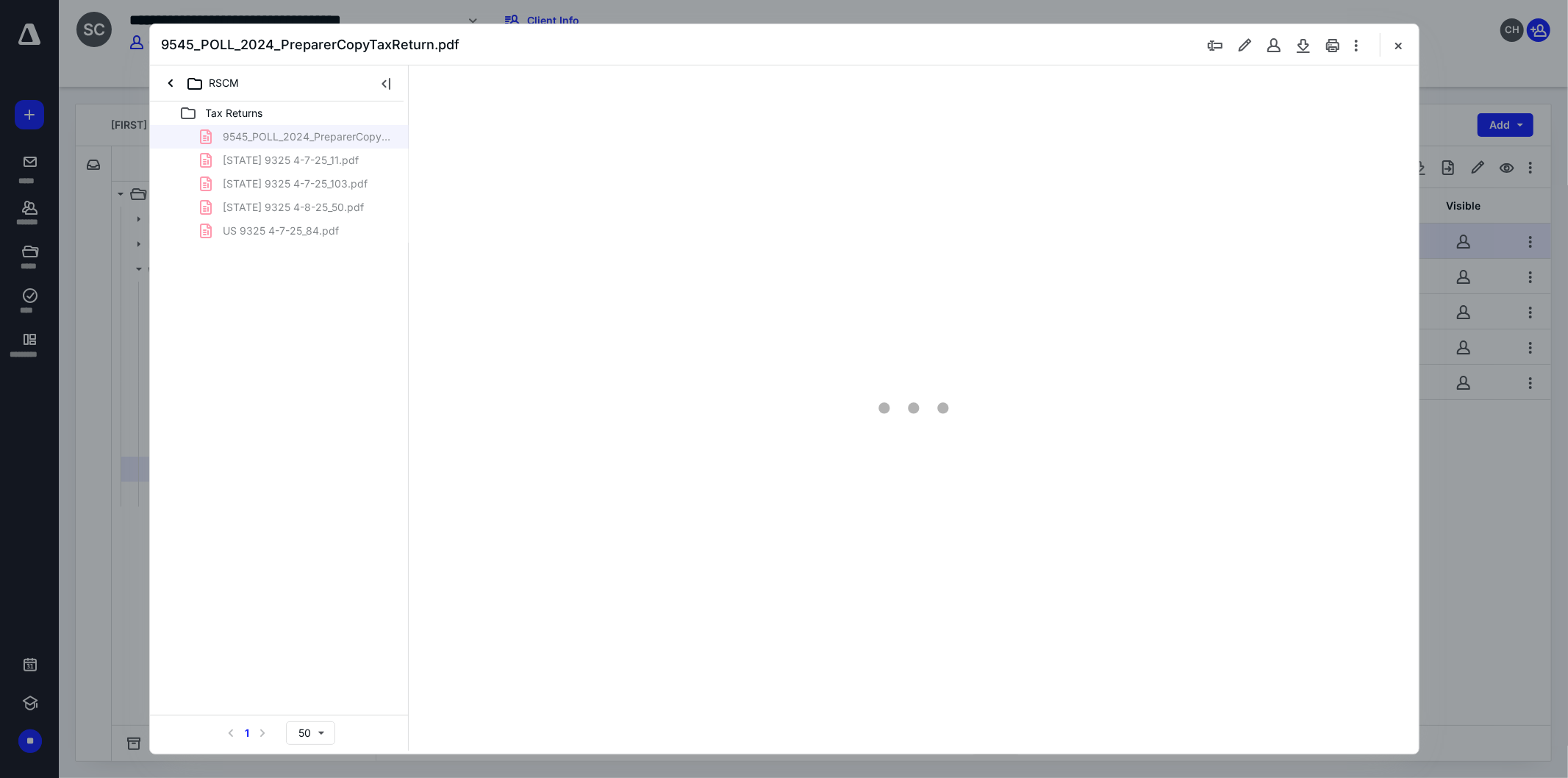 type on "220" 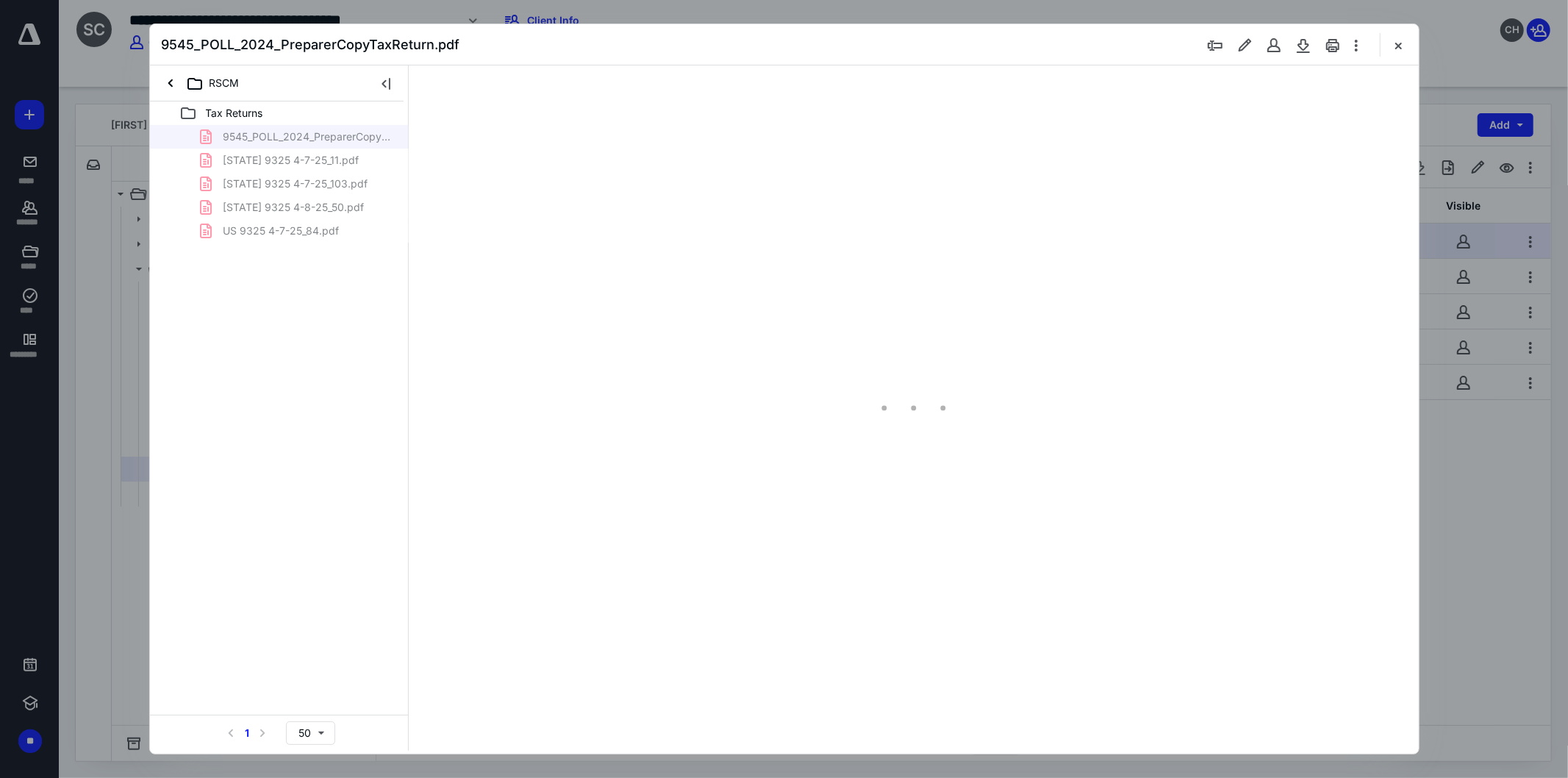 scroll, scrollTop: 63, scrollLeft: 143, axis: both 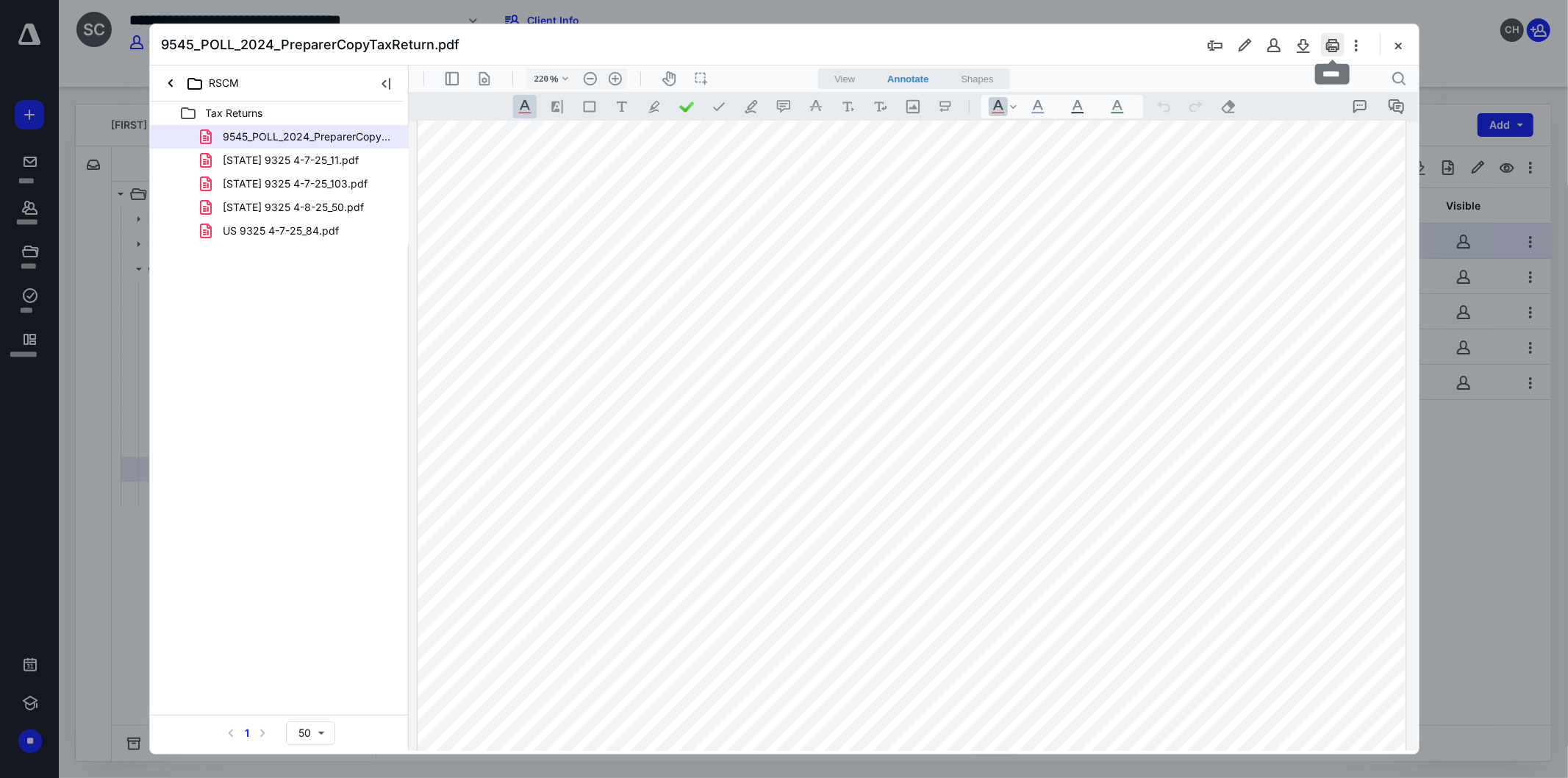 click at bounding box center (1333, 45) 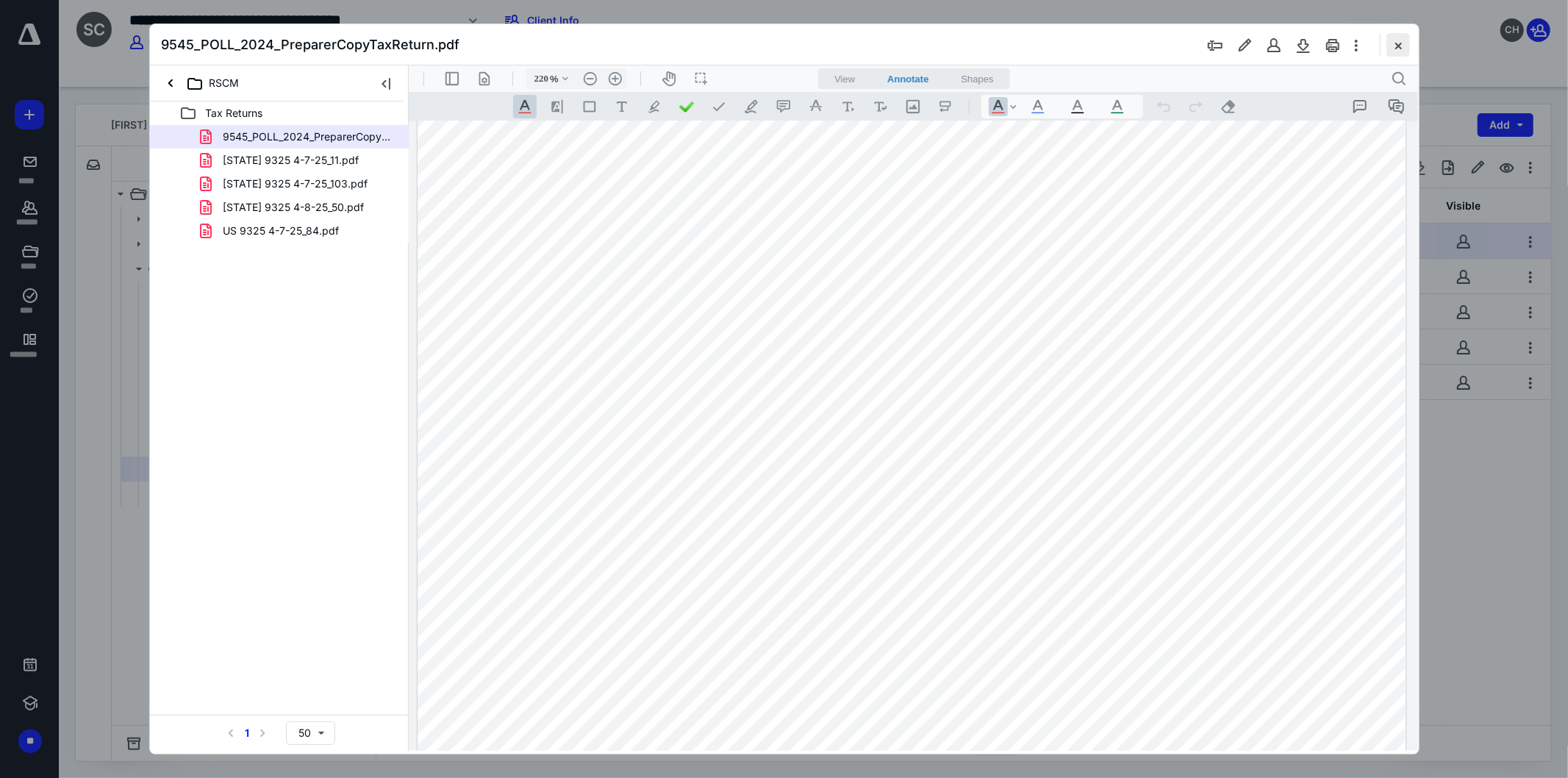 click at bounding box center [1398, 45] 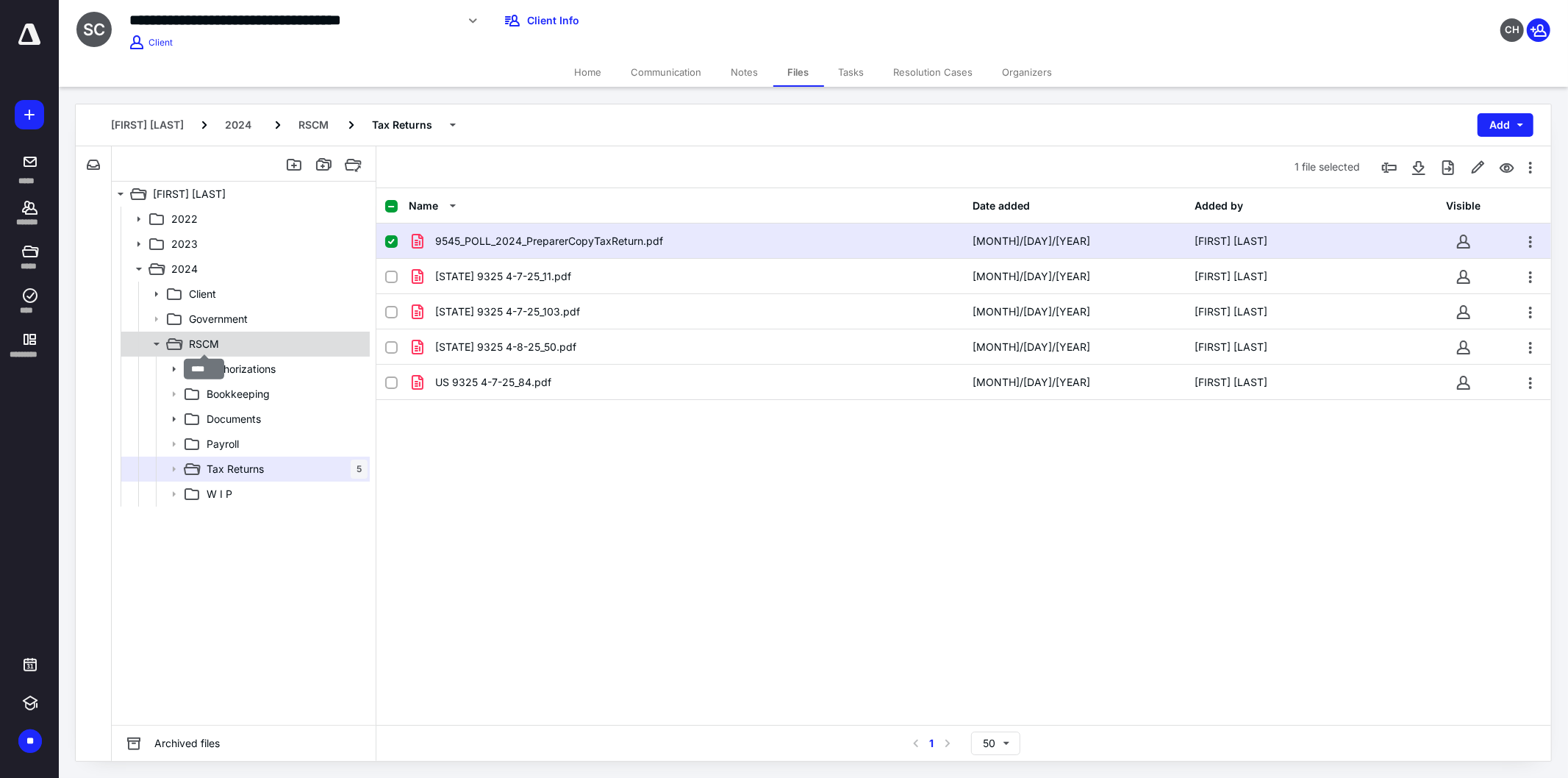 click on "RSCM" at bounding box center (204, 344) 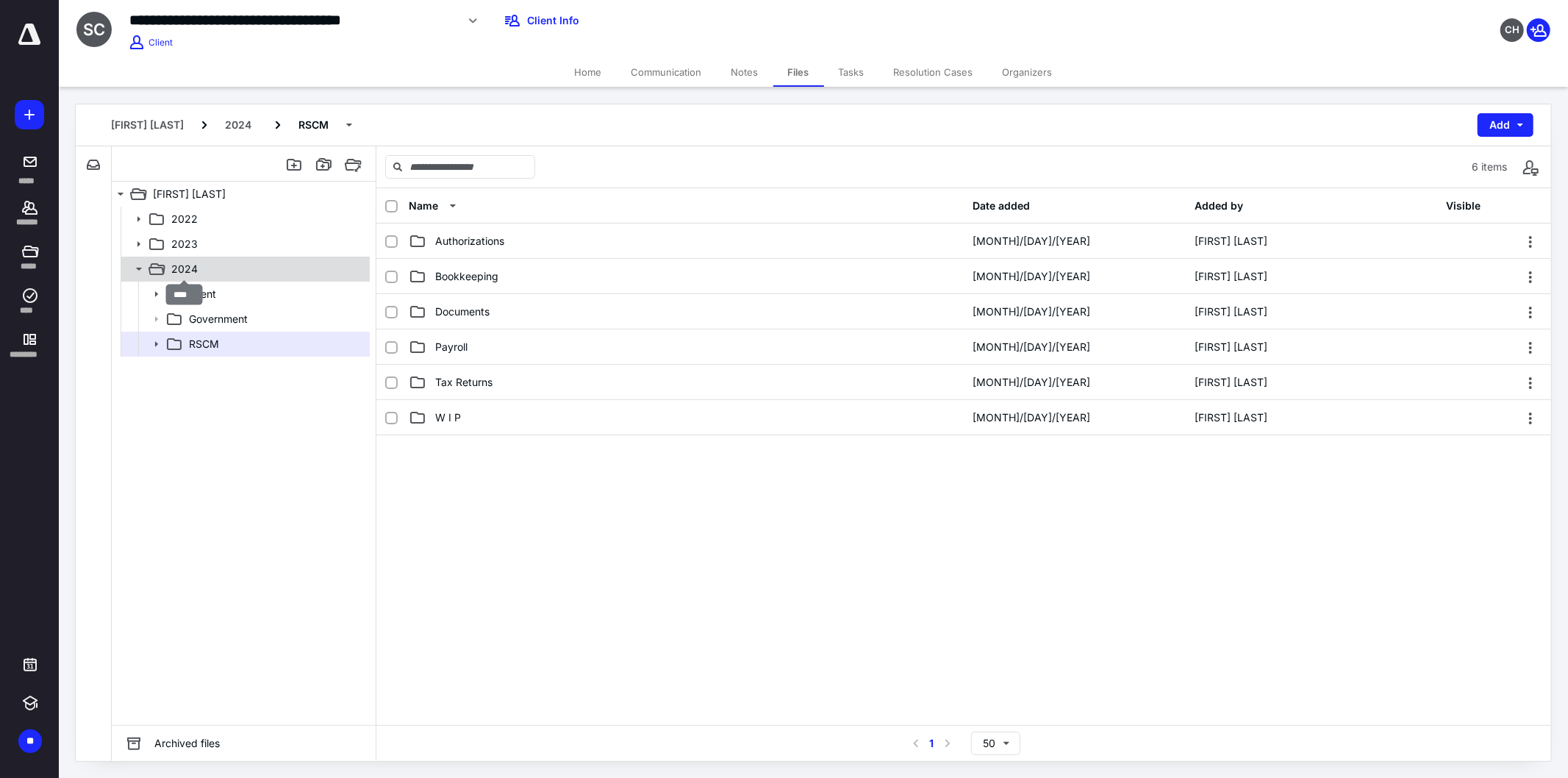 click on "2024" at bounding box center (185, 269) 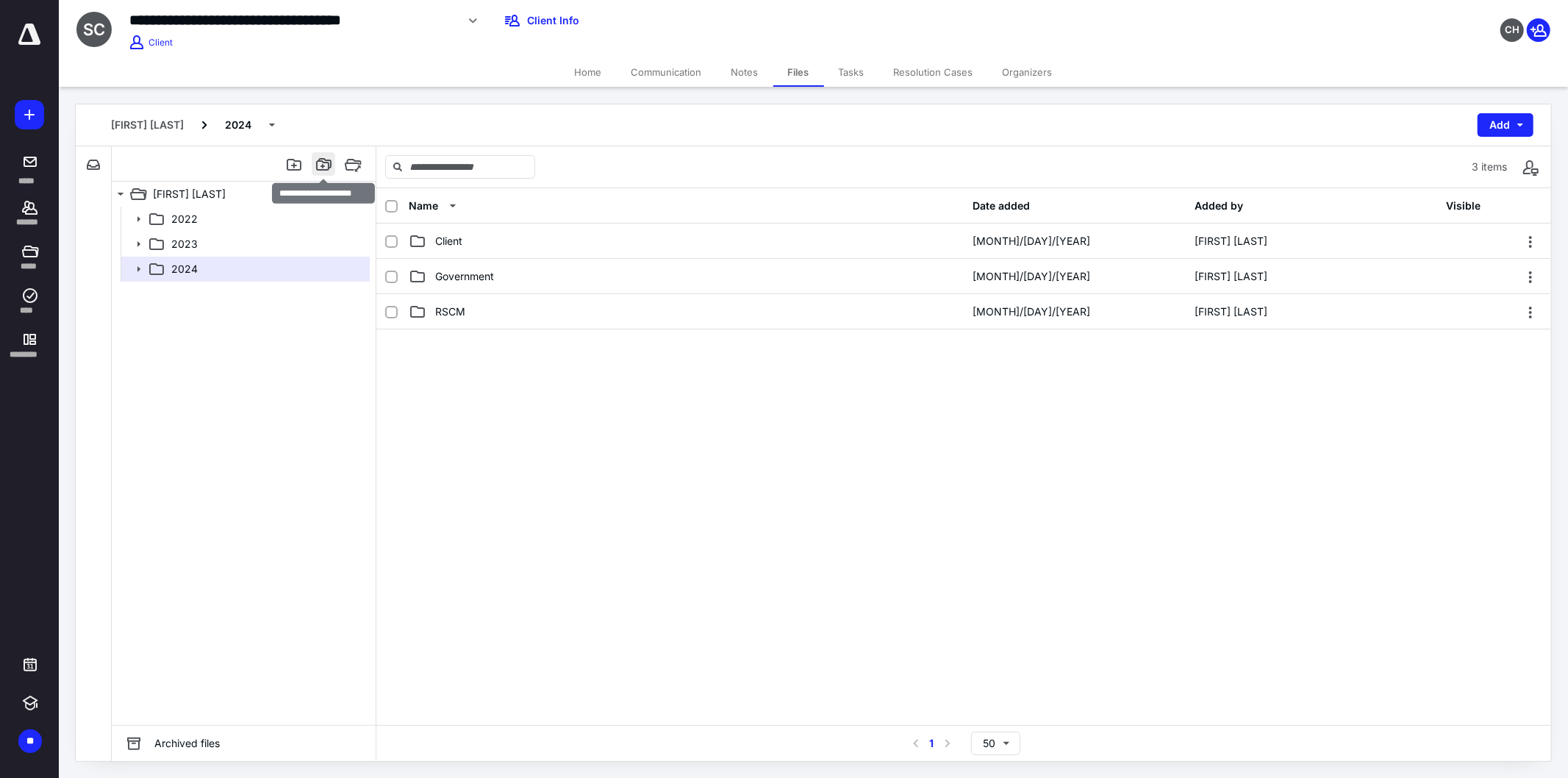 click at bounding box center (323, 164) 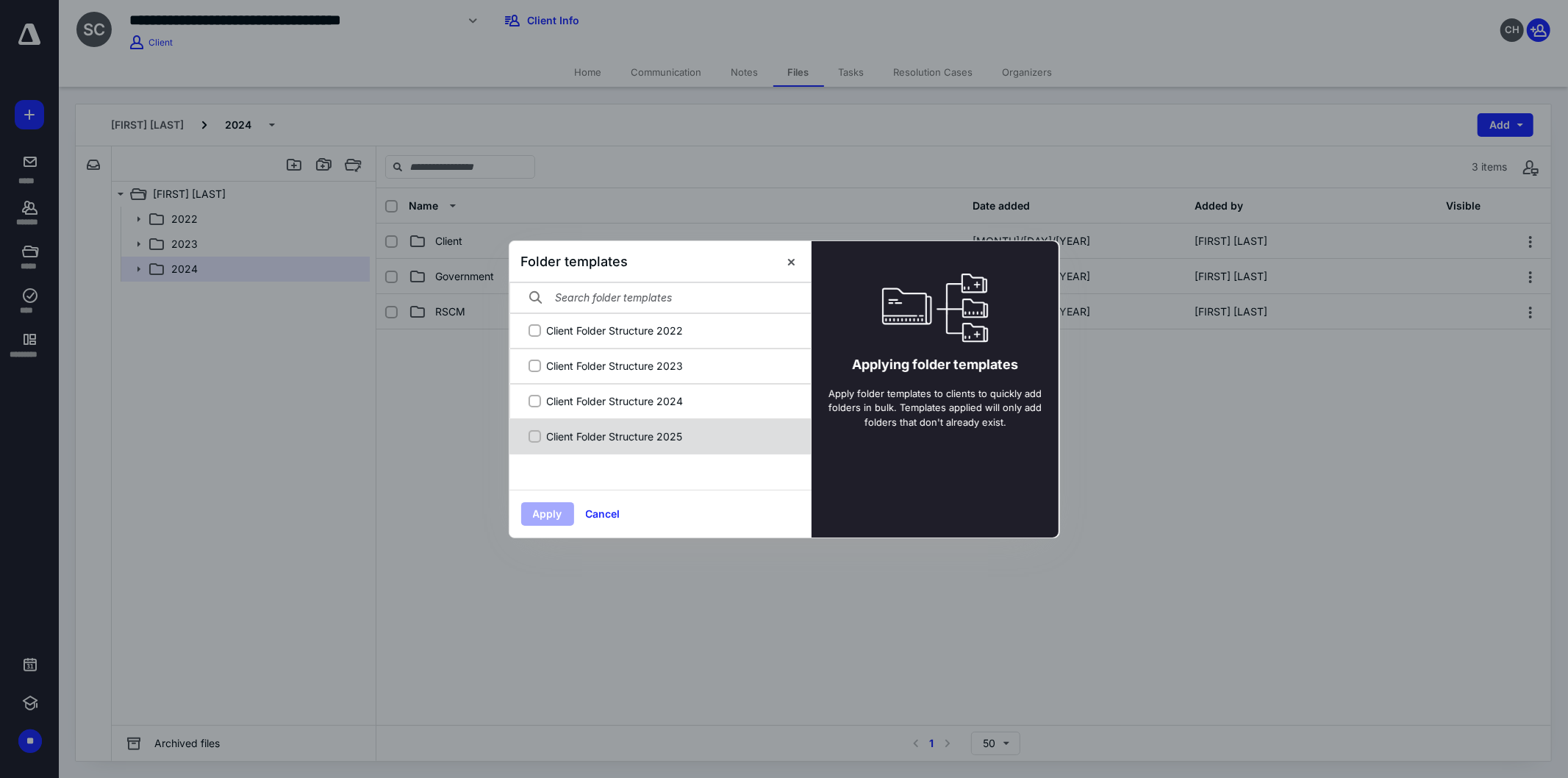 click 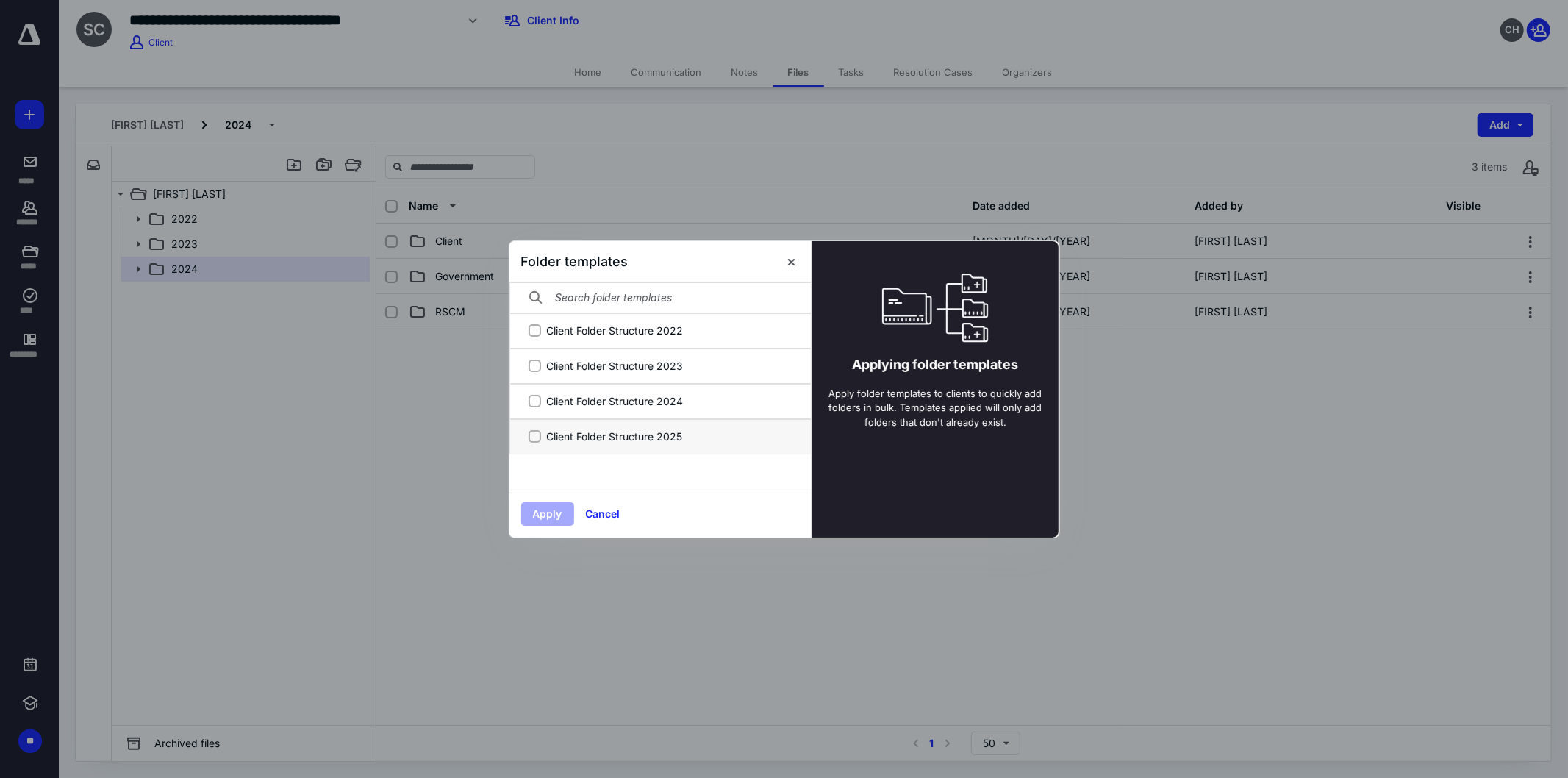 click on "Client Folder Structure 2025" at bounding box center [534, 436] 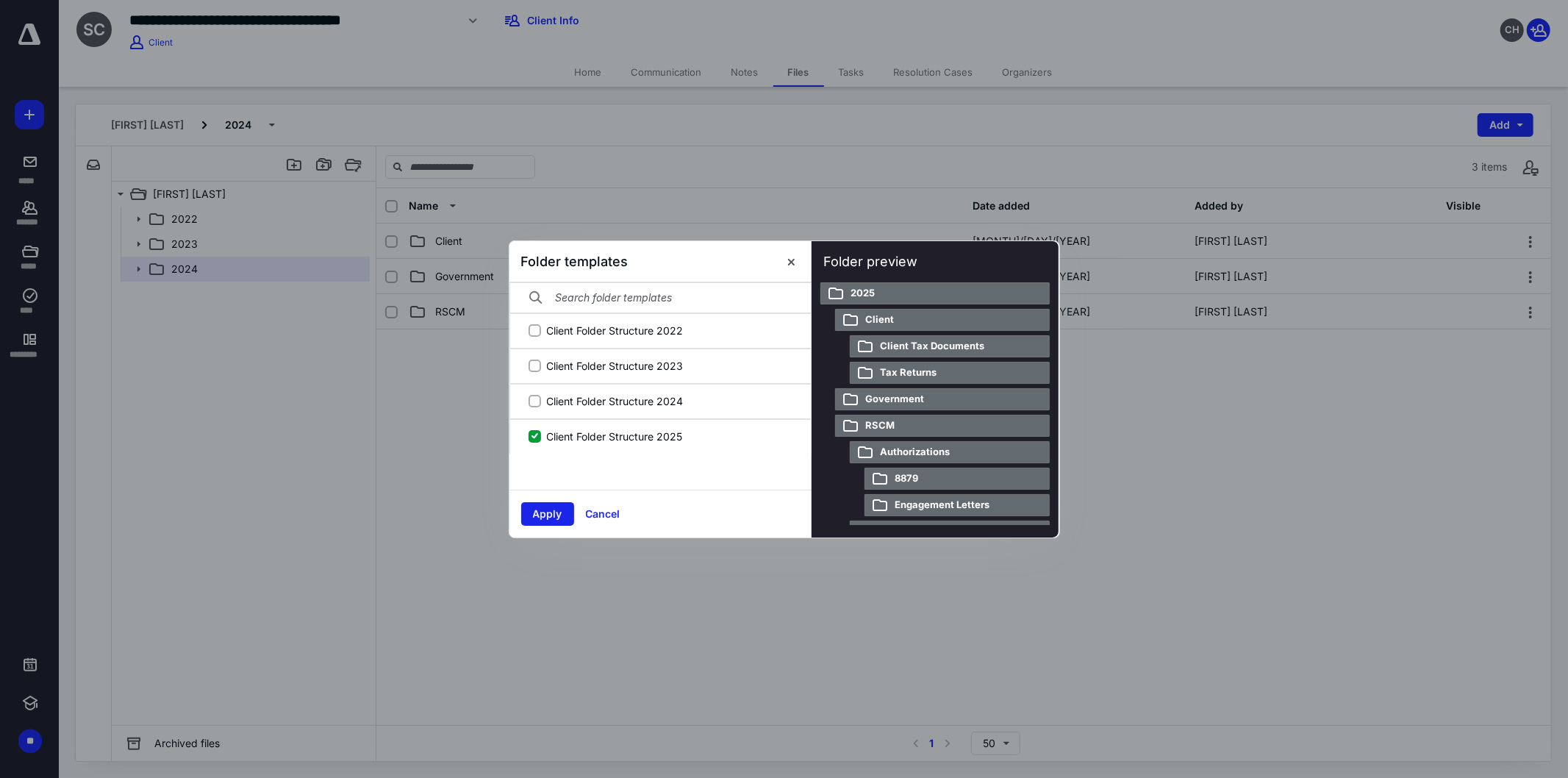 click on "Apply" at bounding box center [548, 514] 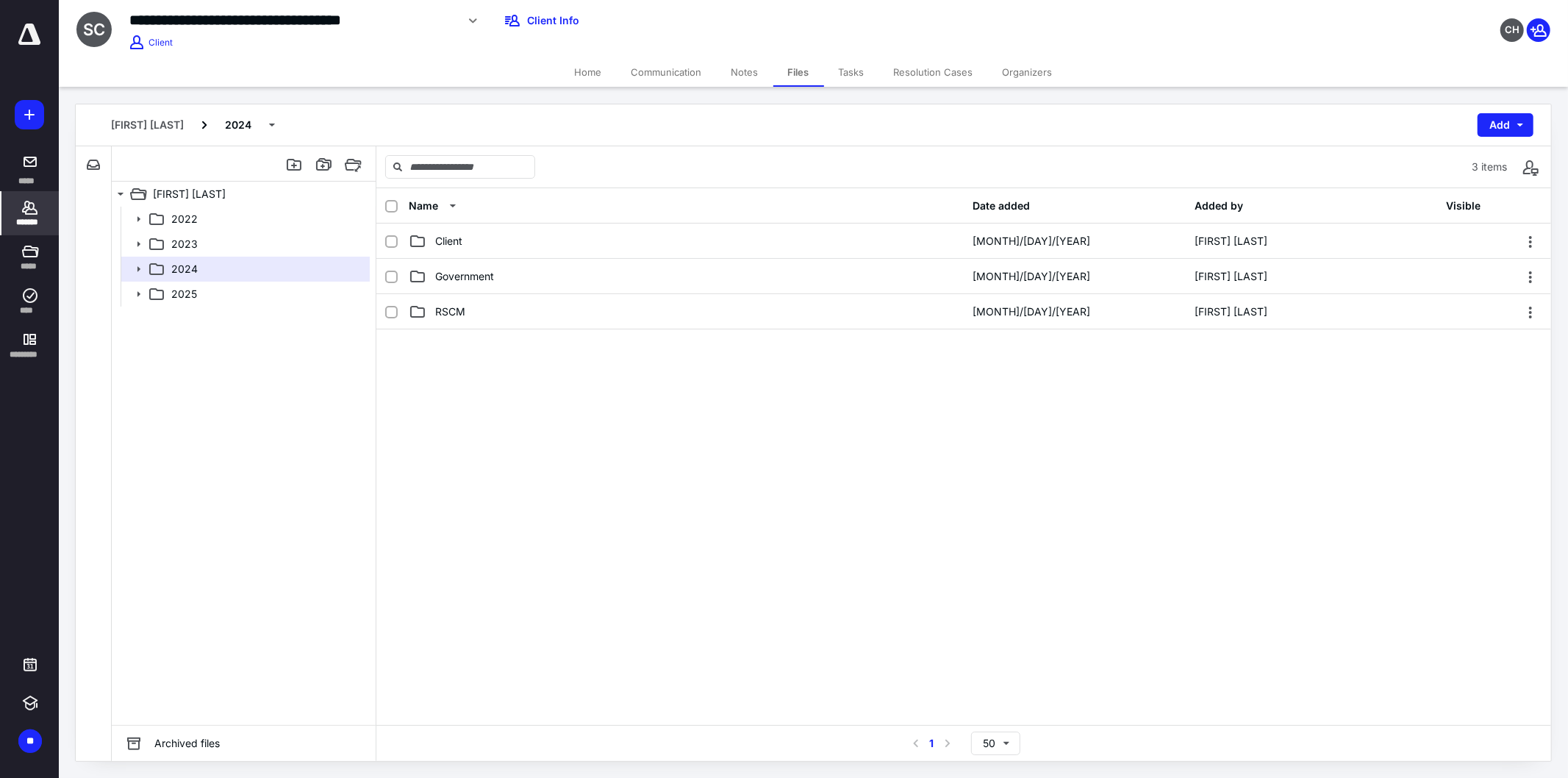 click on "*******" at bounding box center [30, 222] 